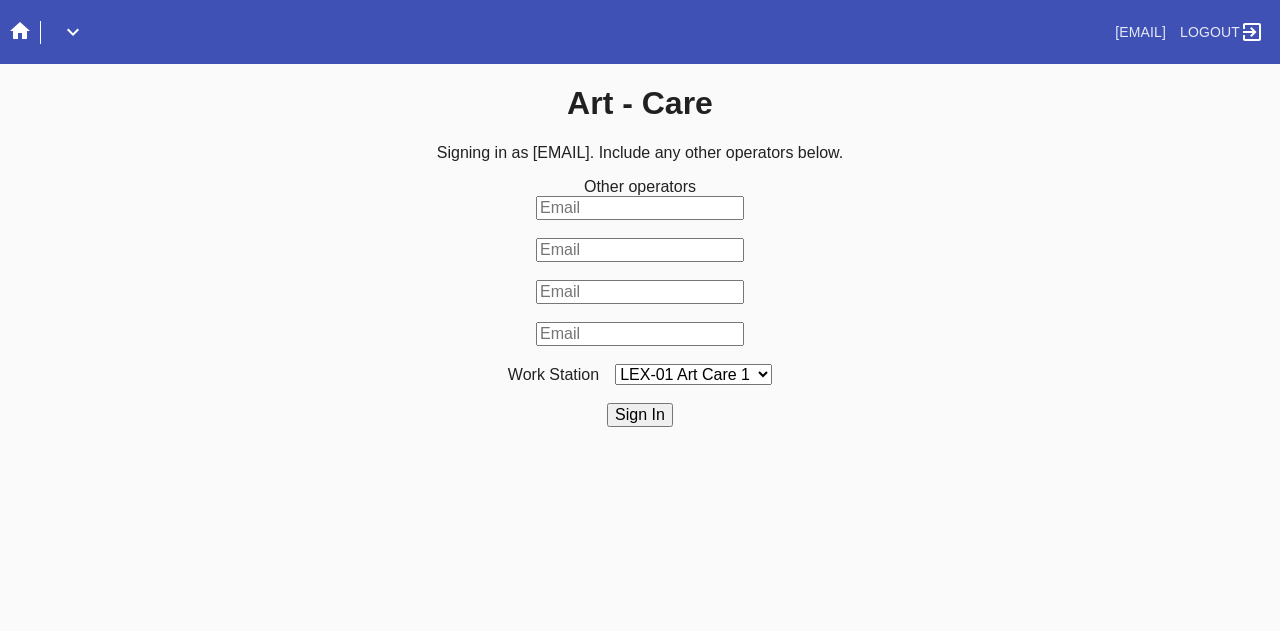 scroll, scrollTop: 0, scrollLeft: 0, axis: both 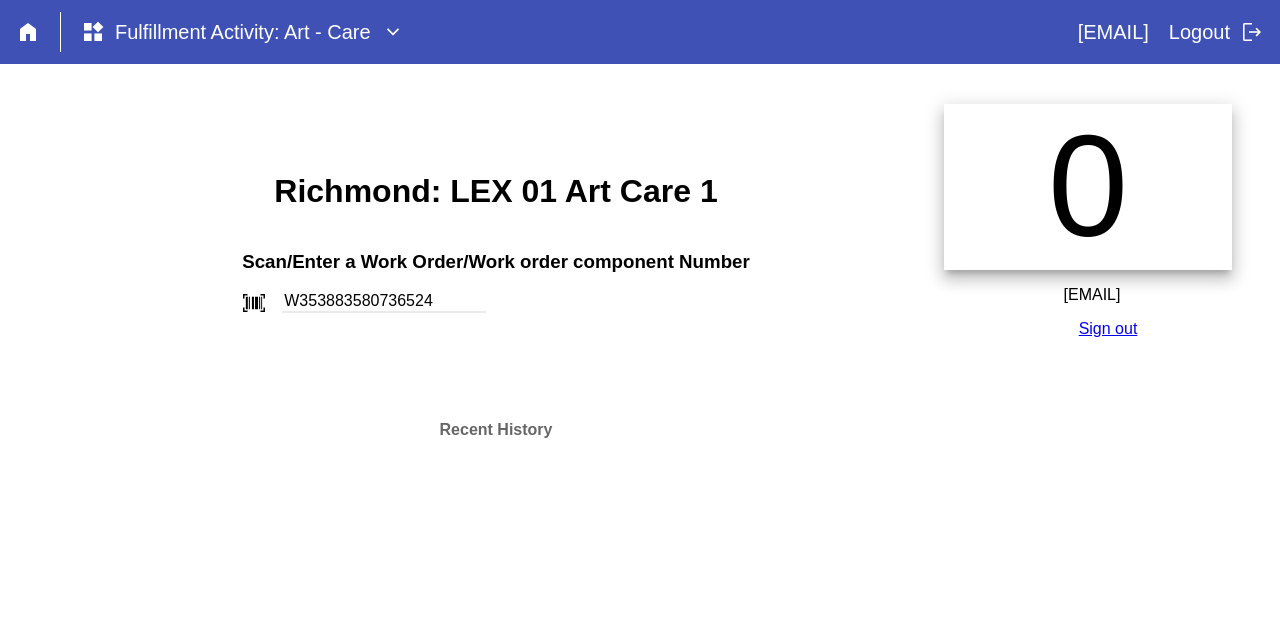 type on "W353883580736524" 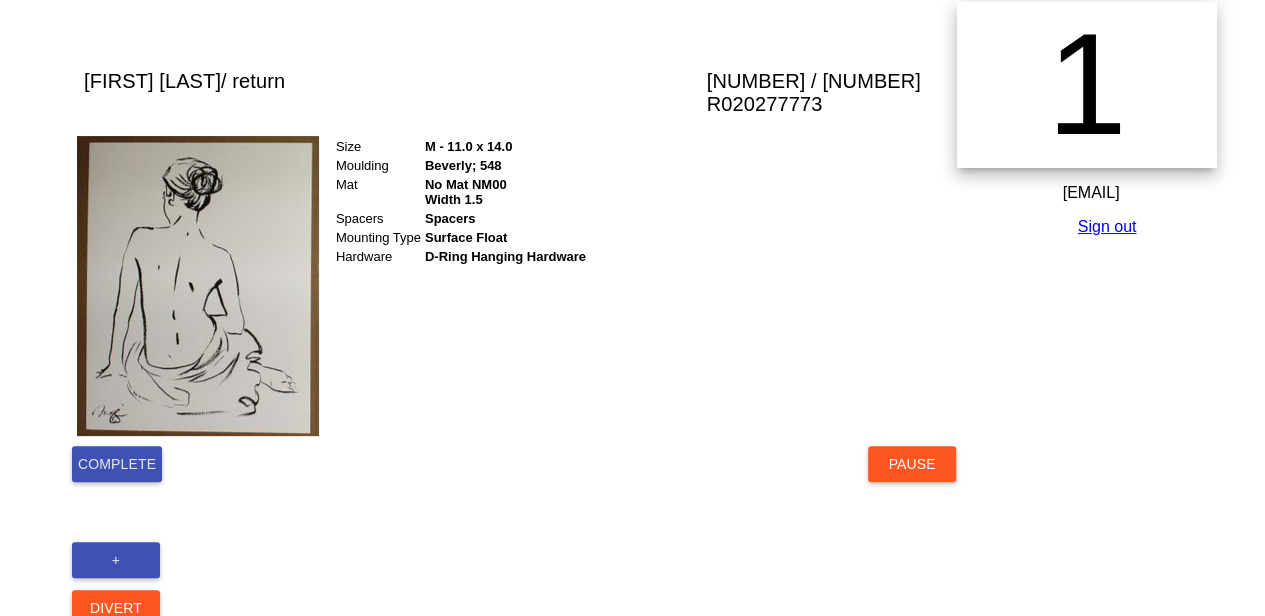 scroll, scrollTop: 139, scrollLeft: 0, axis: vertical 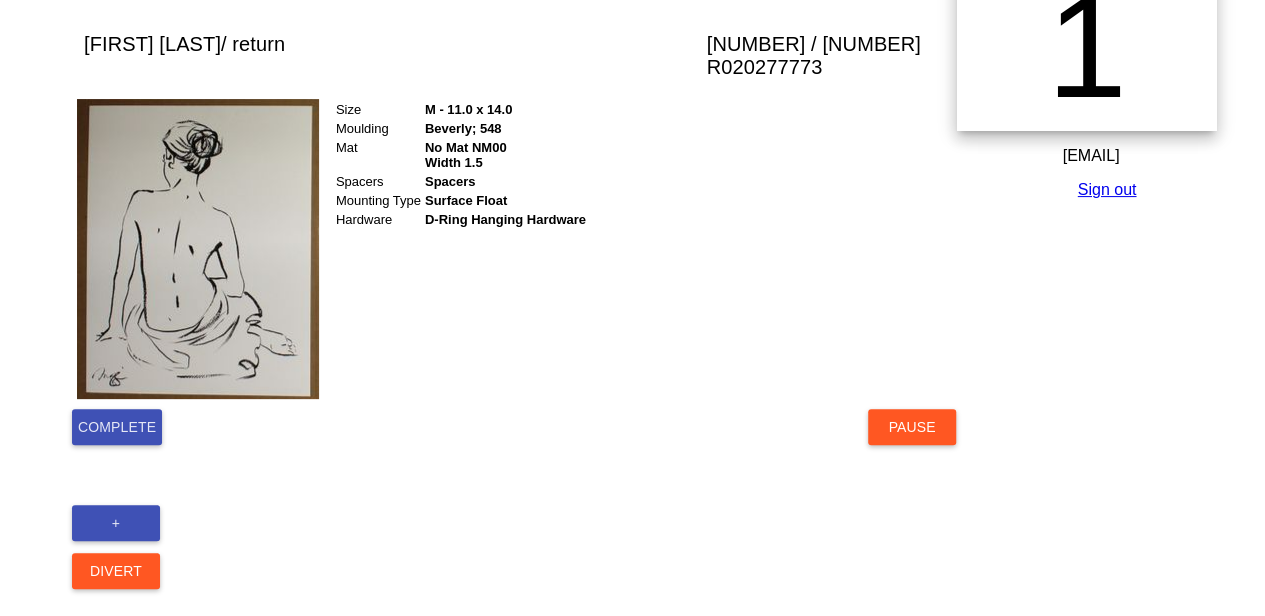 click on "Complete" at bounding box center [117, 427] 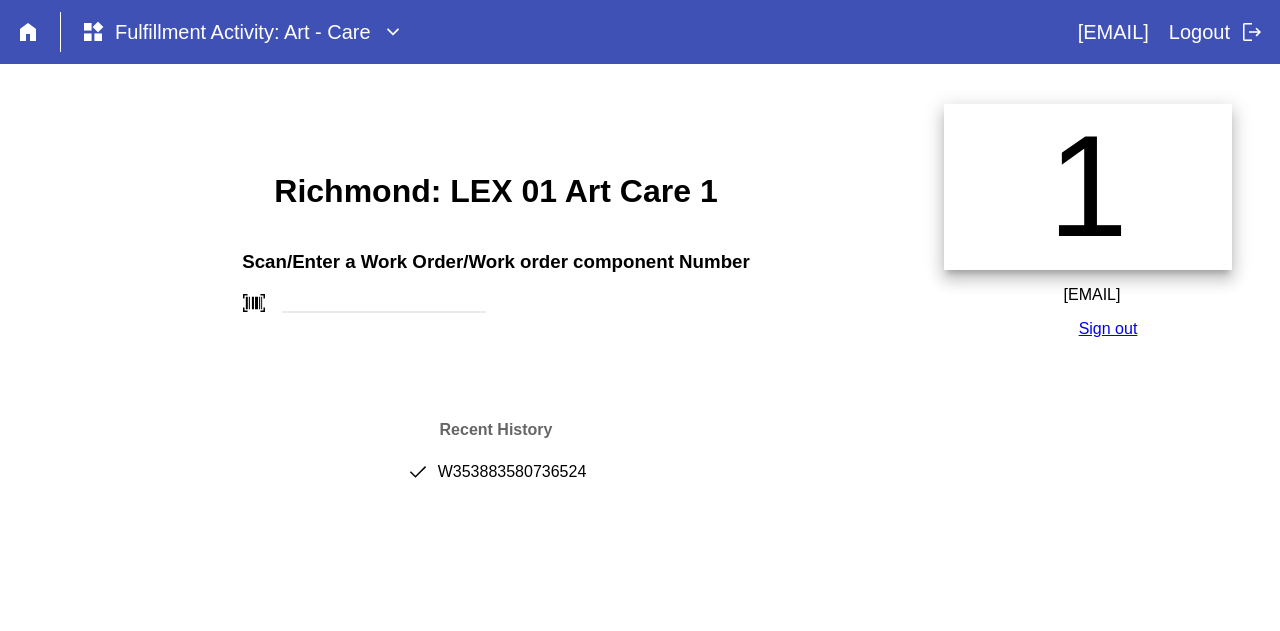 scroll, scrollTop: 0, scrollLeft: 0, axis: both 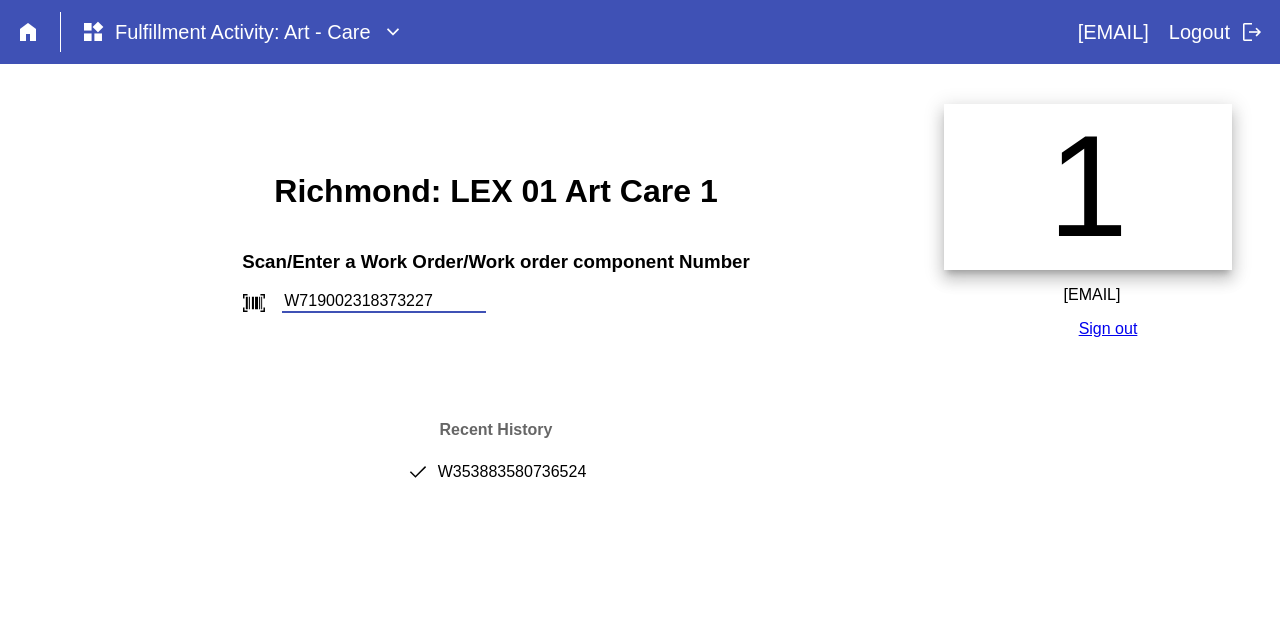 type on "W719002318373227" 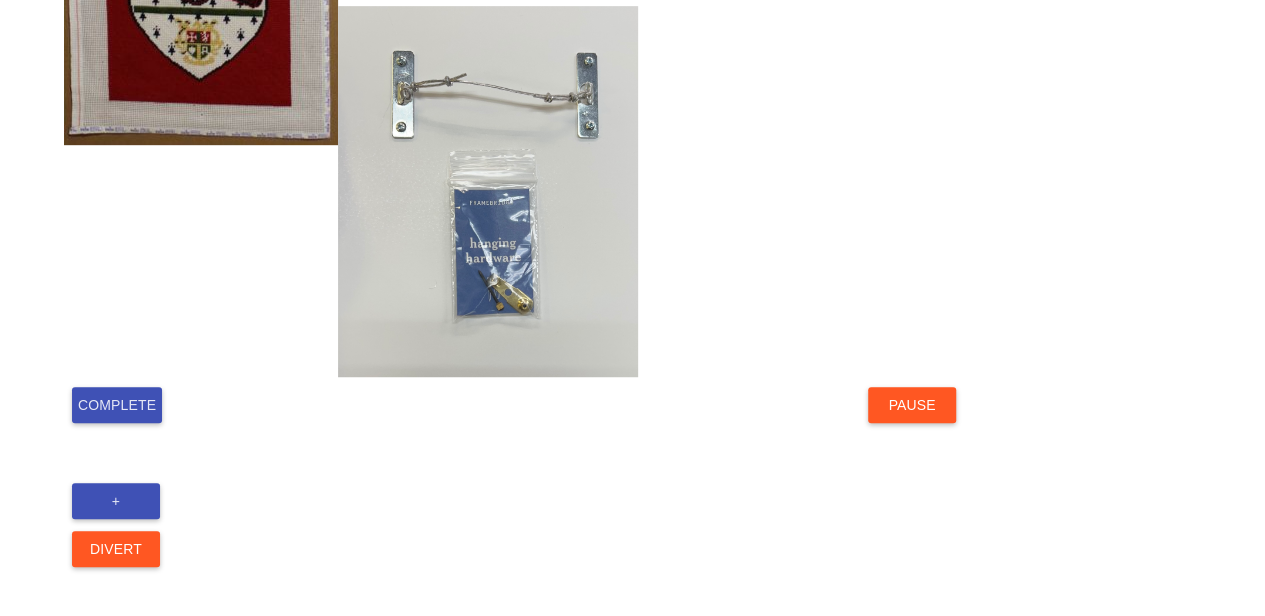 scroll, scrollTop: 568, scrollLeft: 0, axis: vertical 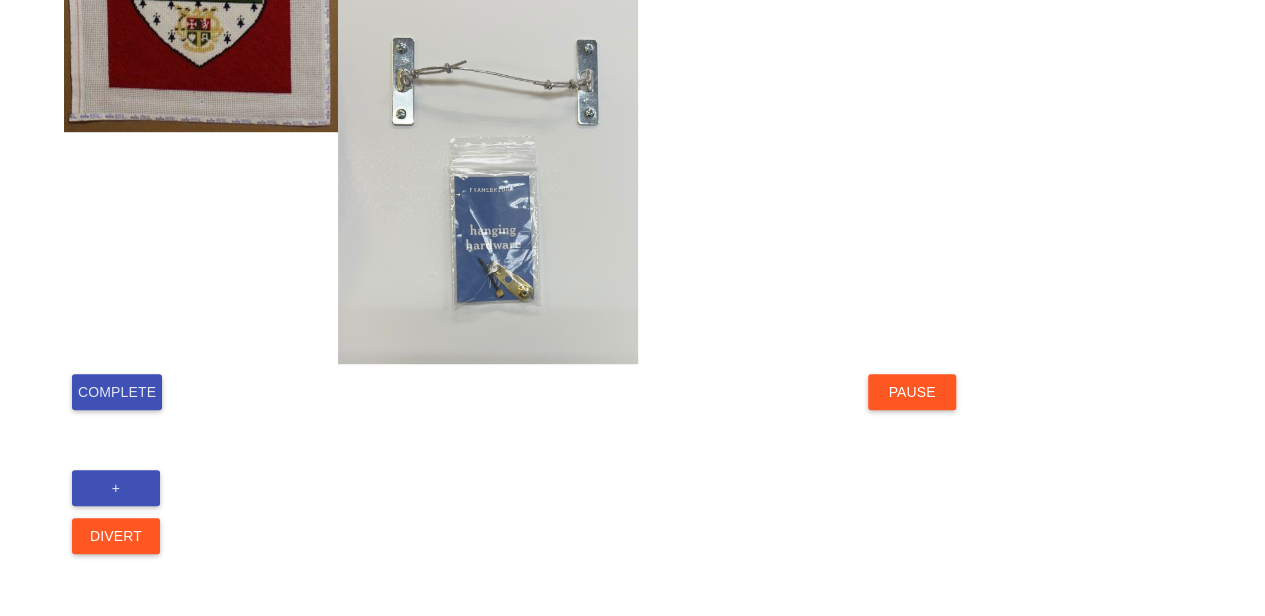 click on "Complete" at bounding box center (117, 392) 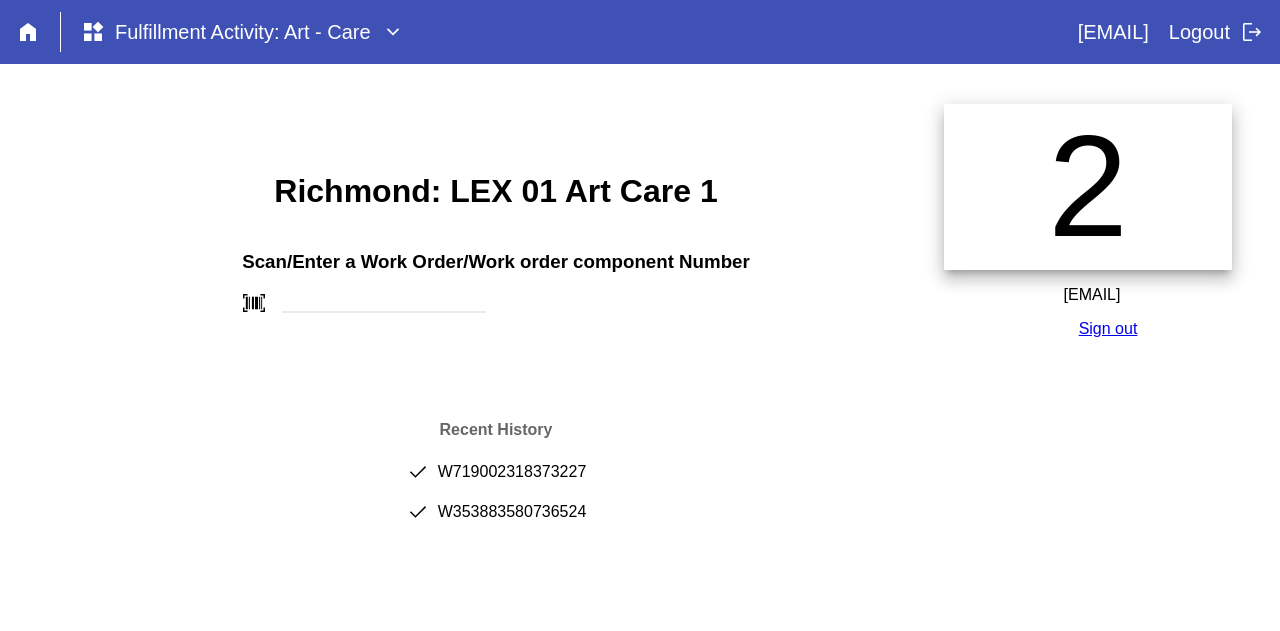 scroll, scrollTop: 0, scrollLeft: 0, axis: both 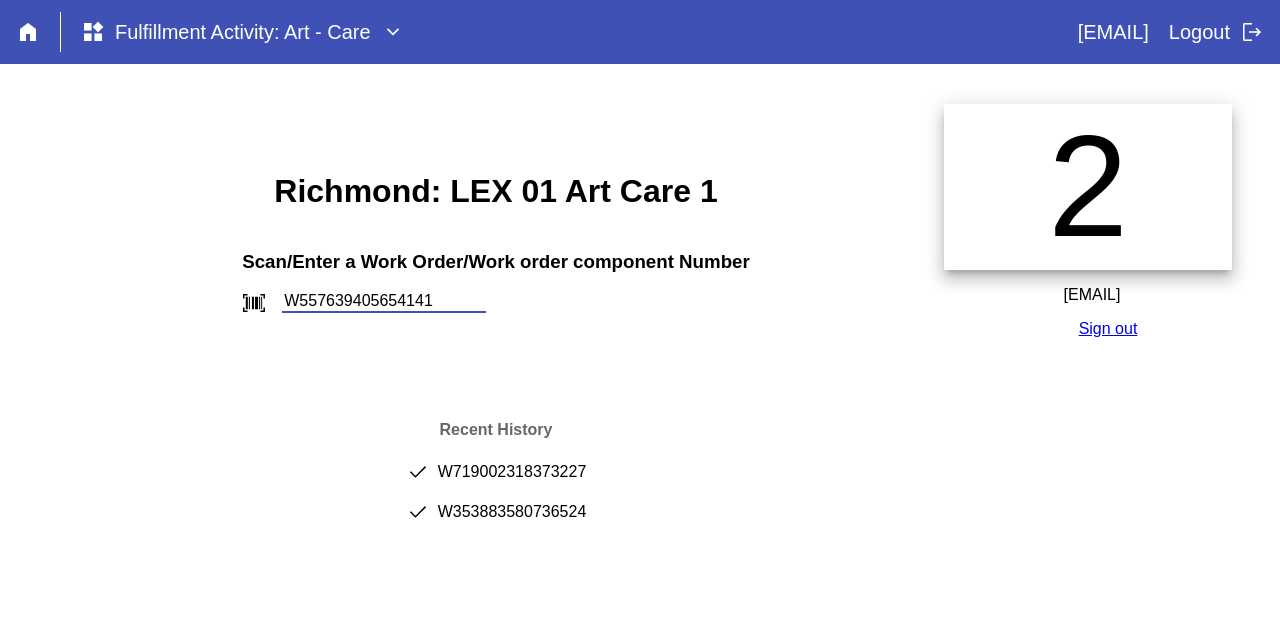 type on "W557639405654141" 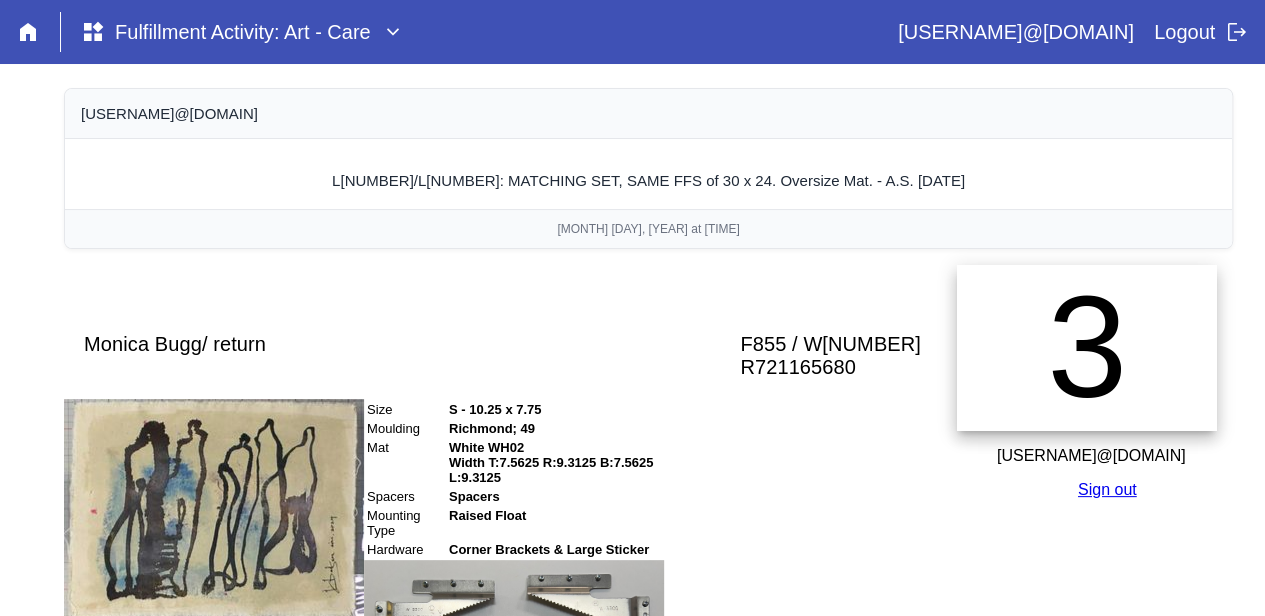 scroll, scrollTop: 399, scrollLeft: 0, axis: vertical 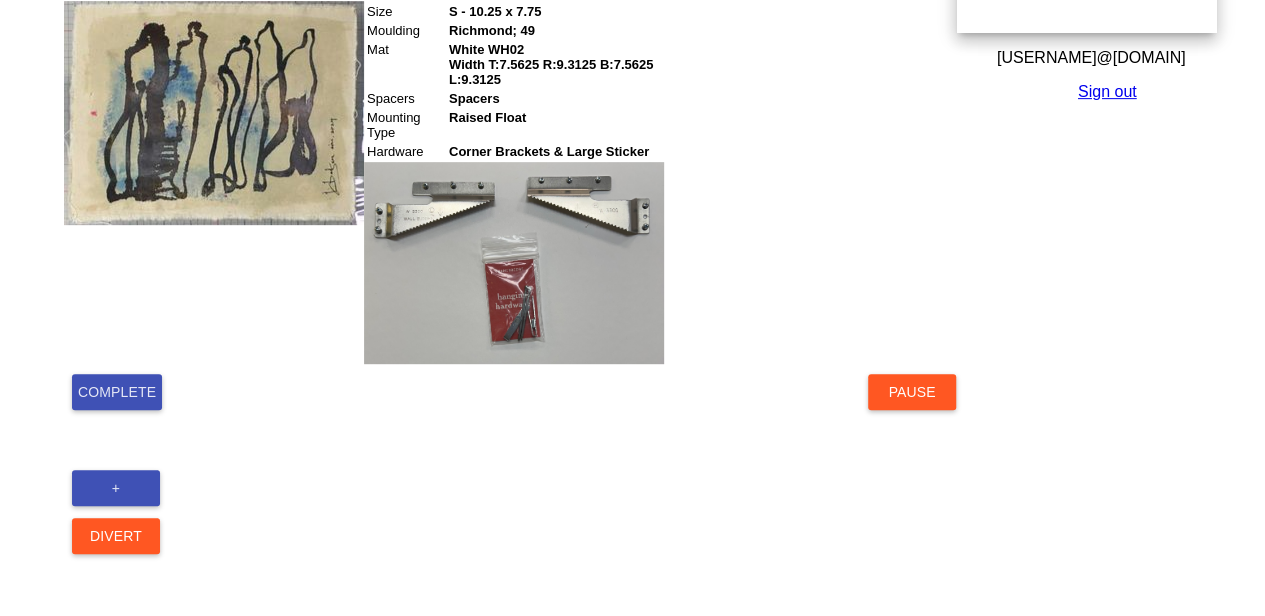 click on "Complete" at bounding box center (117, 392) 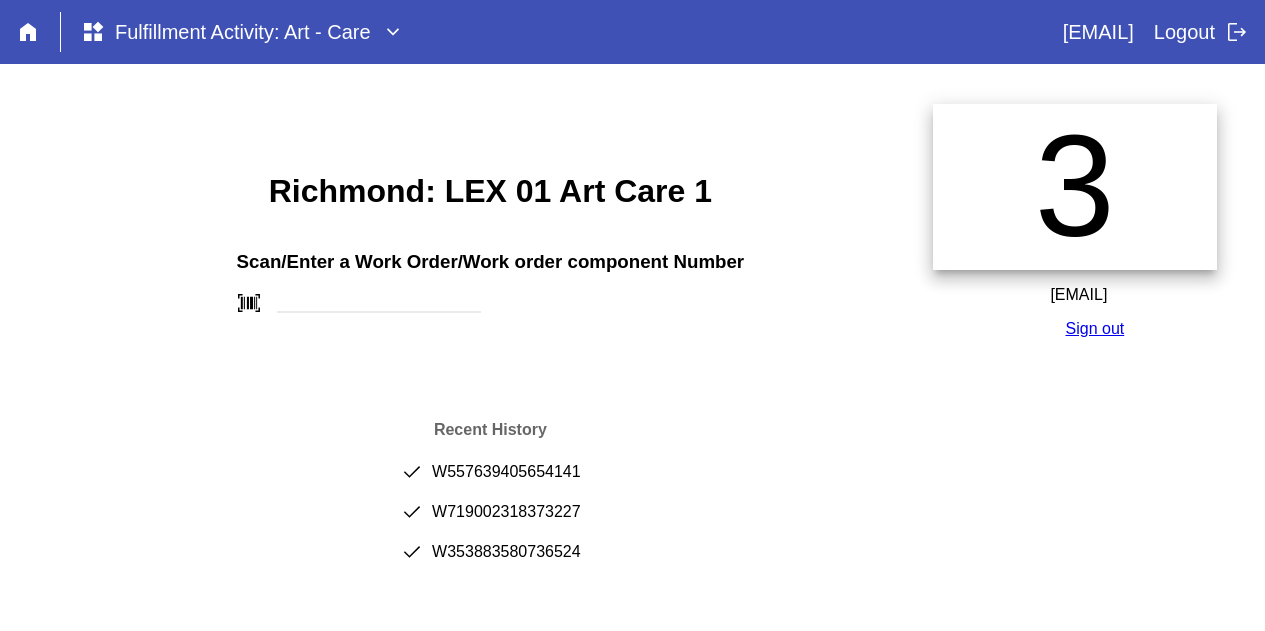 scroll, scrollTop: 0, scrollLeft: 0, axis: both 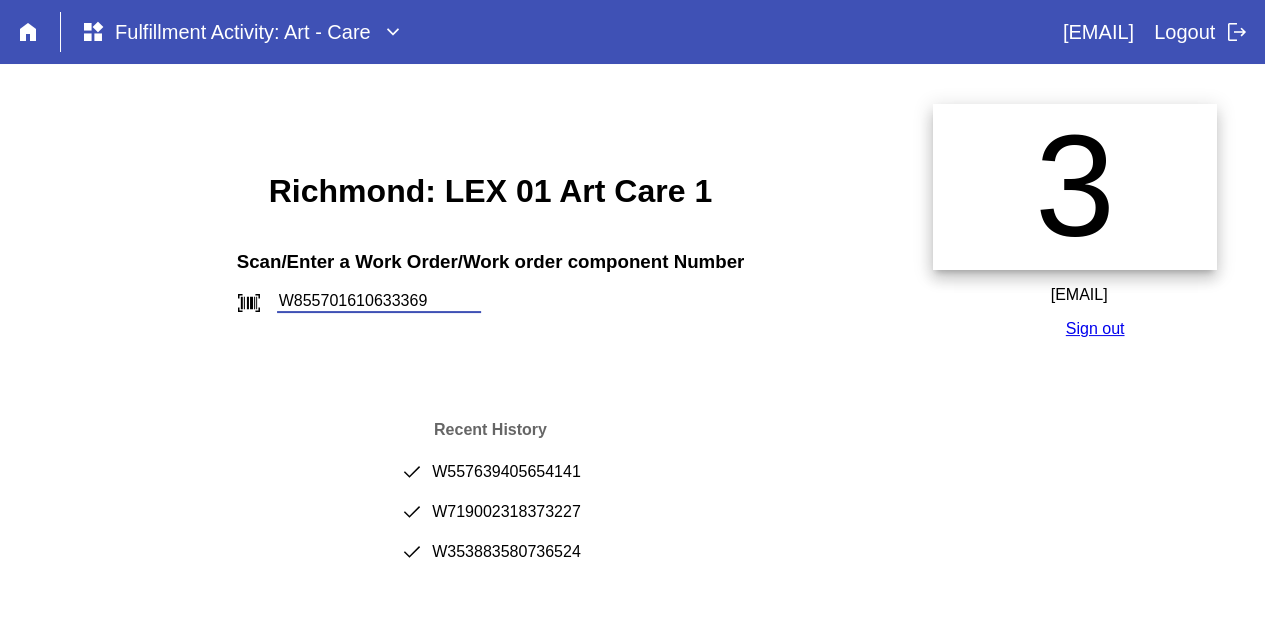 type on "W855701610633369" 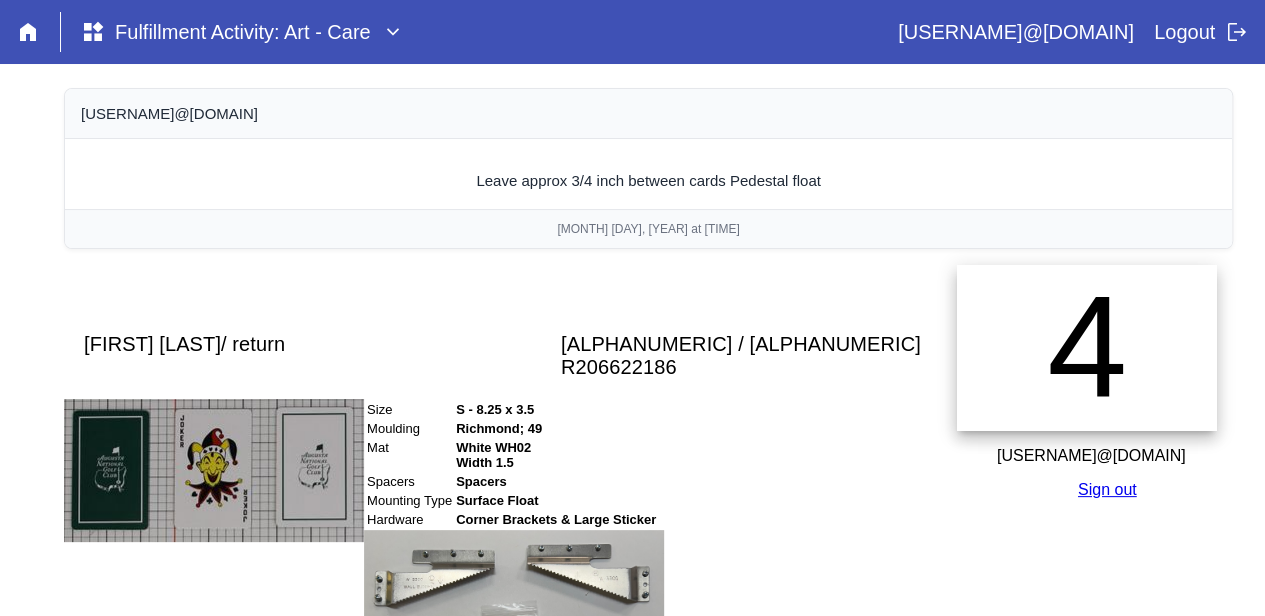 scroll, scrollTop: 368, scrollLeft: 0, axis: vertical 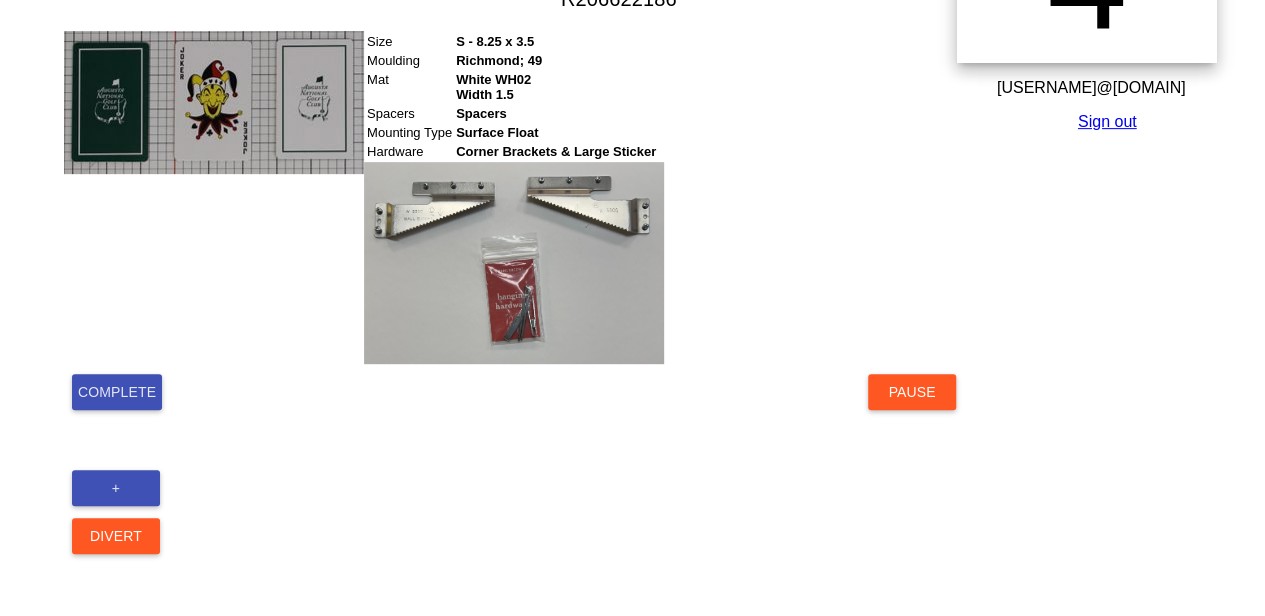 click on "Complete" at bounding box center [117, 392] 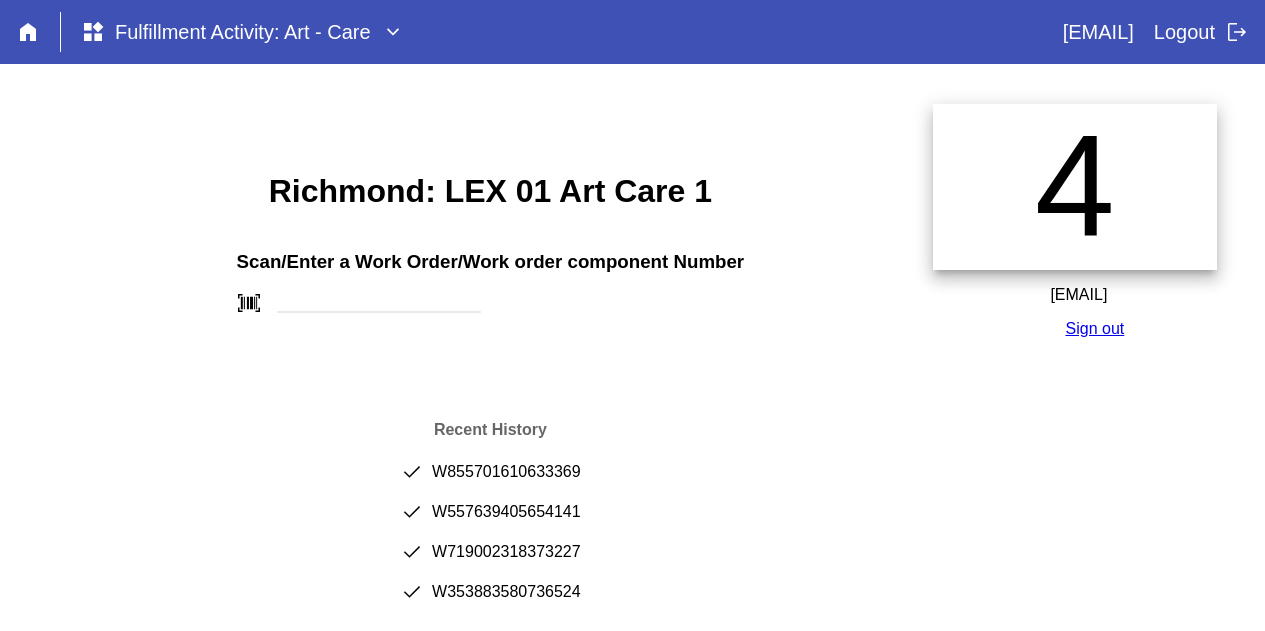 scroll, scrollTop: 0, scrollLeft: 0, axis: both 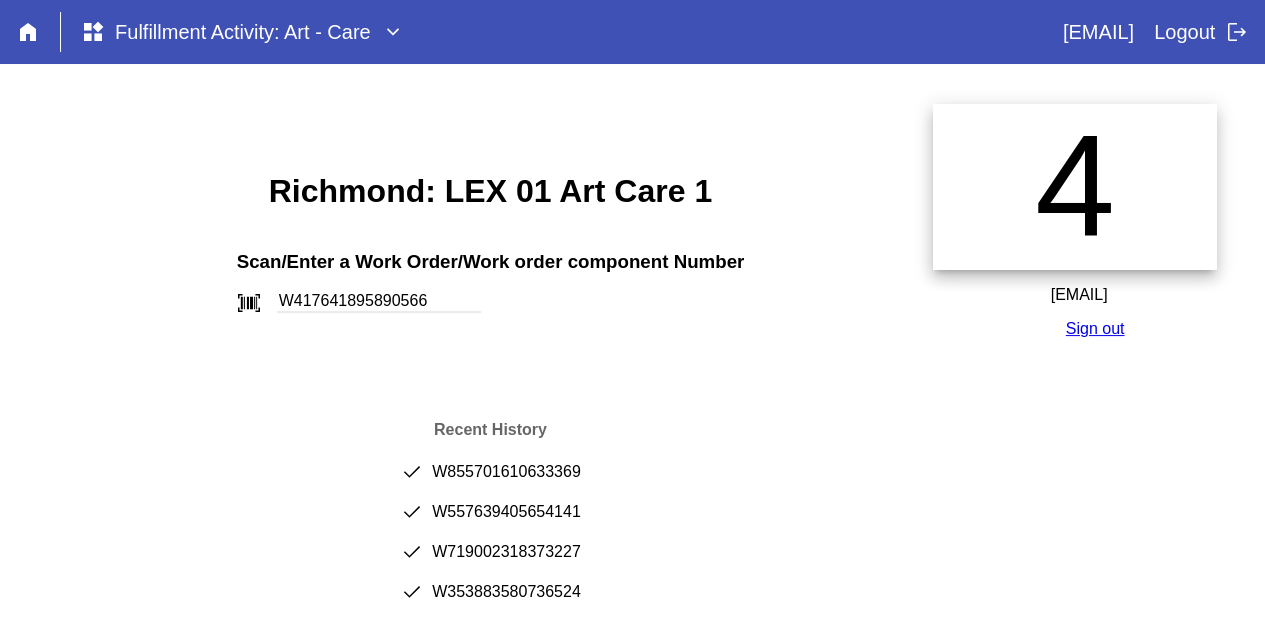 type on "W417641895890566" 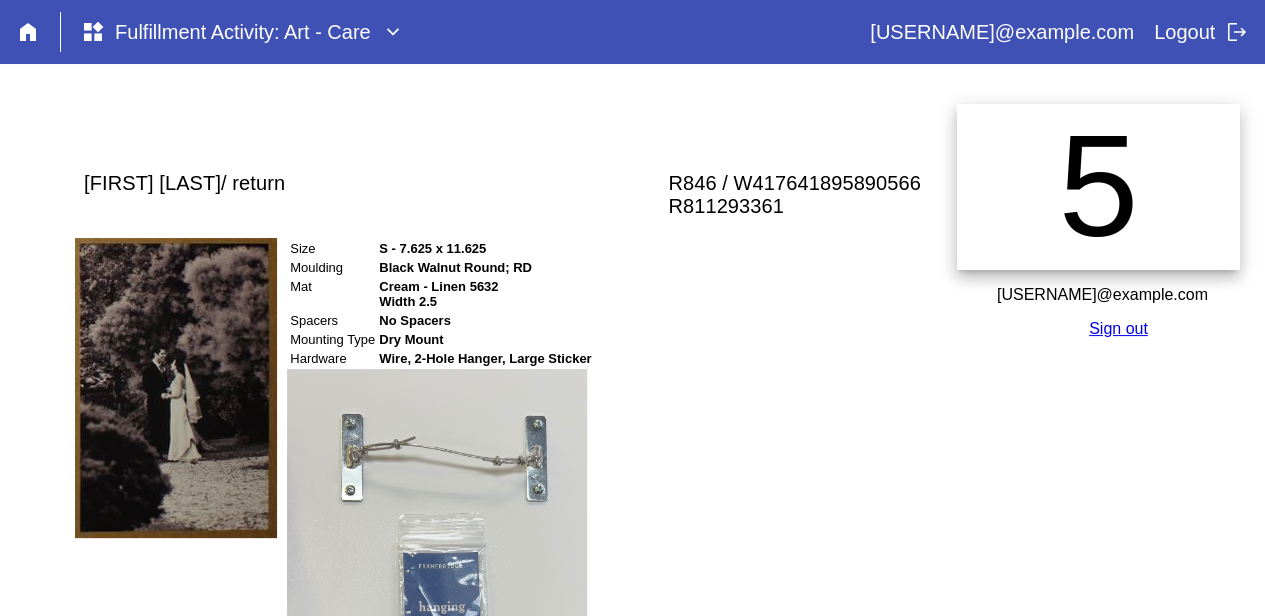 scroll, scrollTop: 378, scrollLeft: 0, axis: vertical 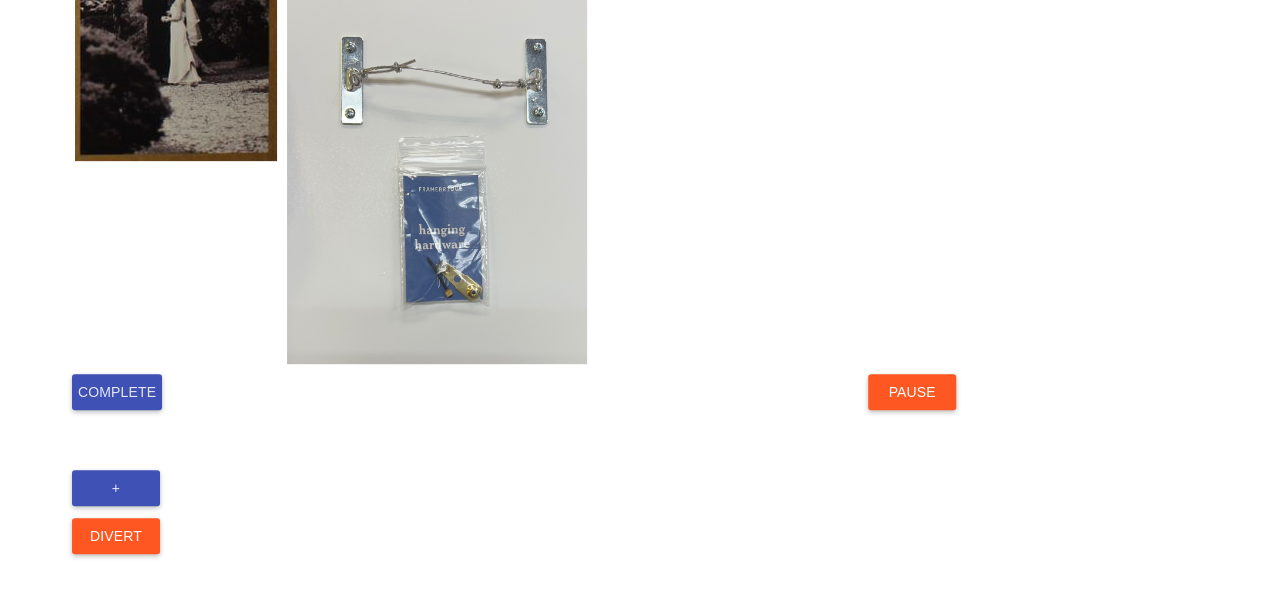 click on "Complete" at bounding box center (117, 392) 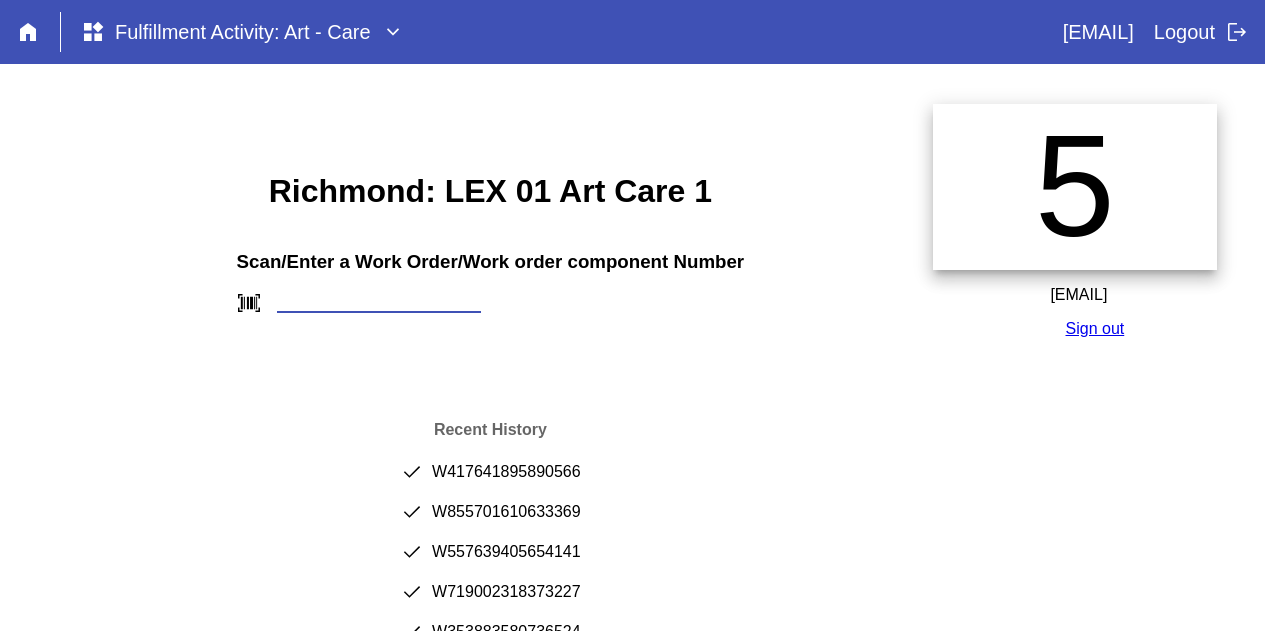 scroll, scrollTop: 0, scrollLeft: 0, axis: both 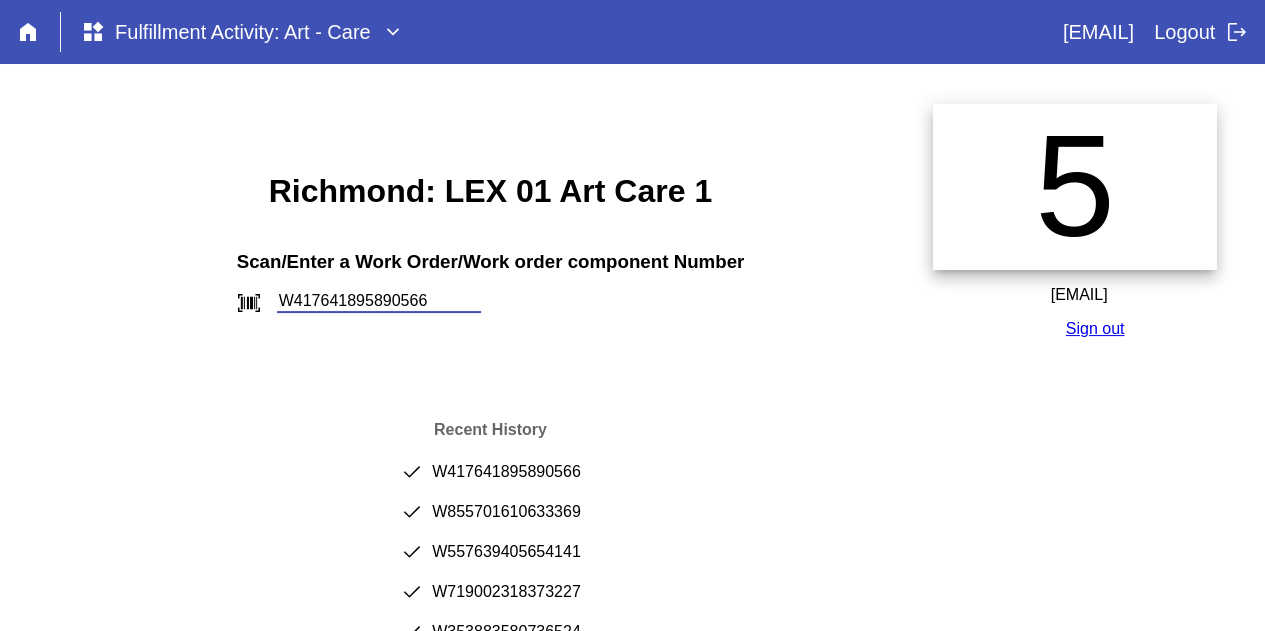 type on "W417641895890566" 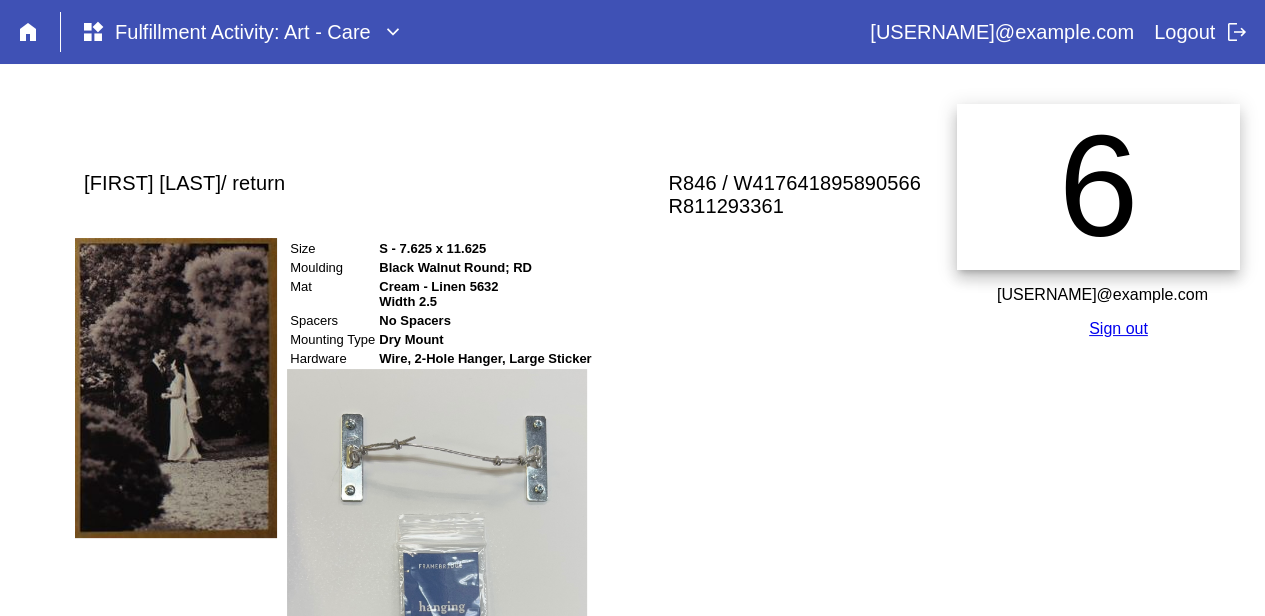 scroll, scrollTop: 378, scrollLeft: 0, axis: vertical 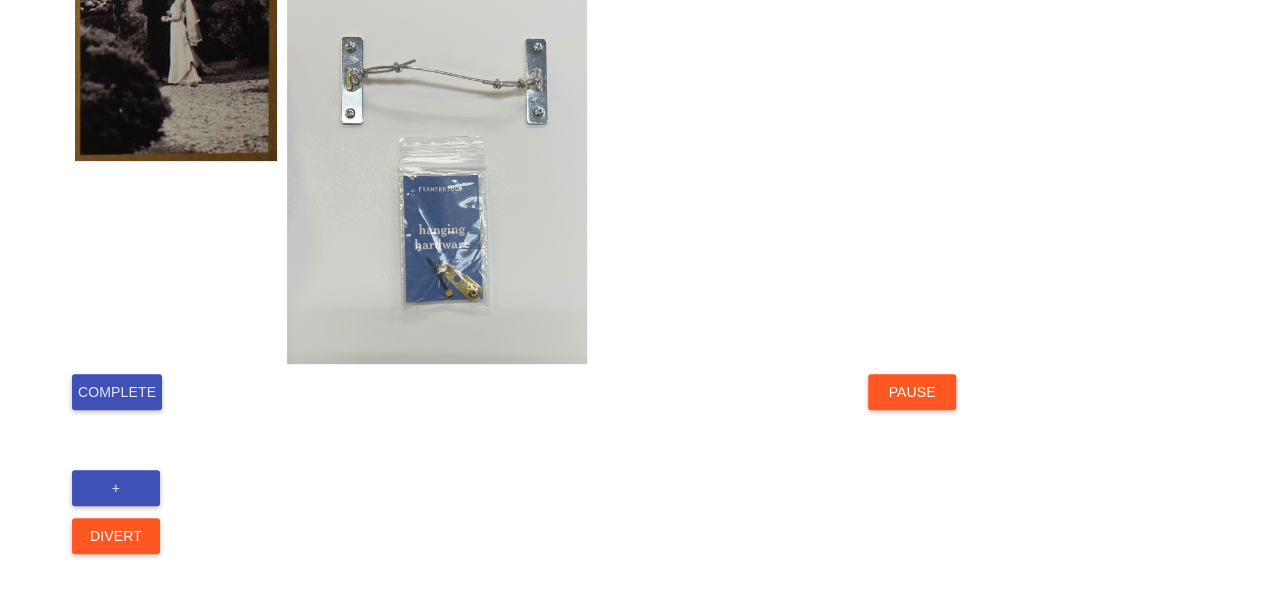 click on "Complete" at bounding box center (117, 392) 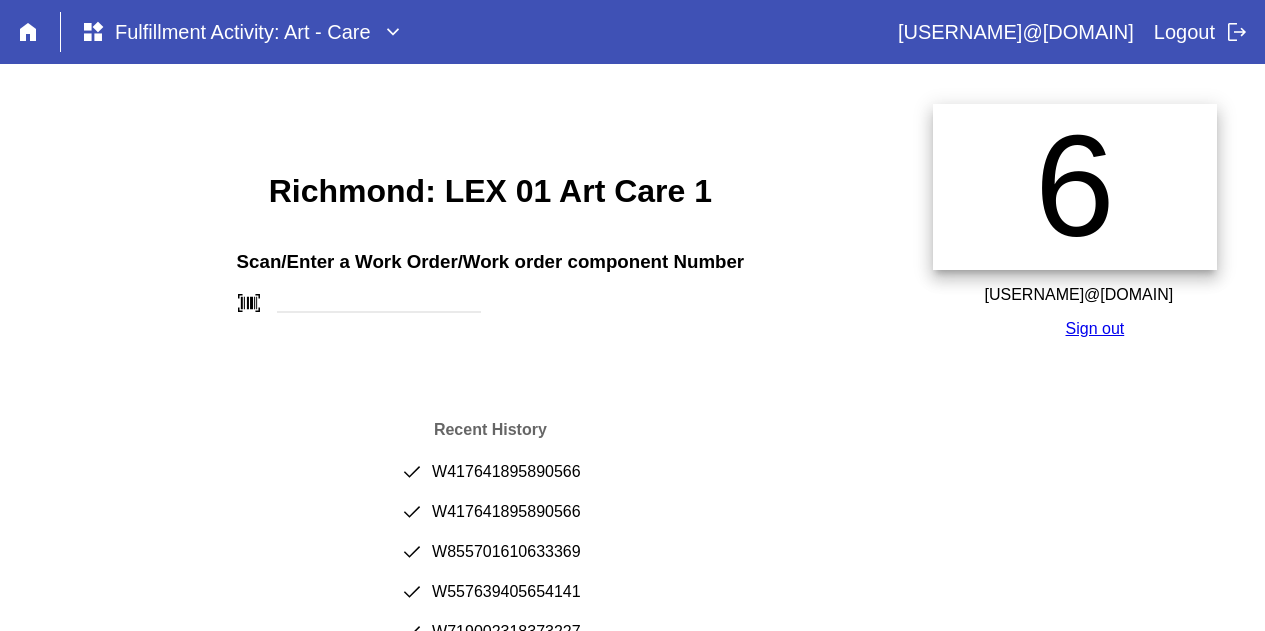 scroll, scrollTop: 0, scrollLeft: 0, axis: both 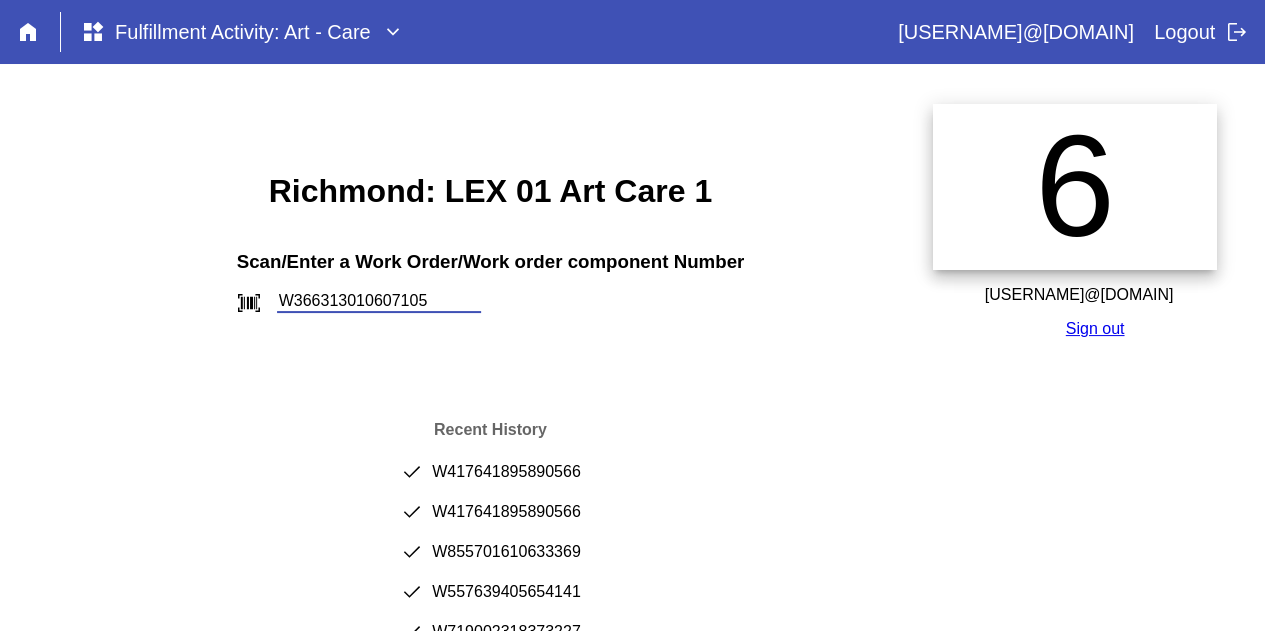 type on "W366313010607105" 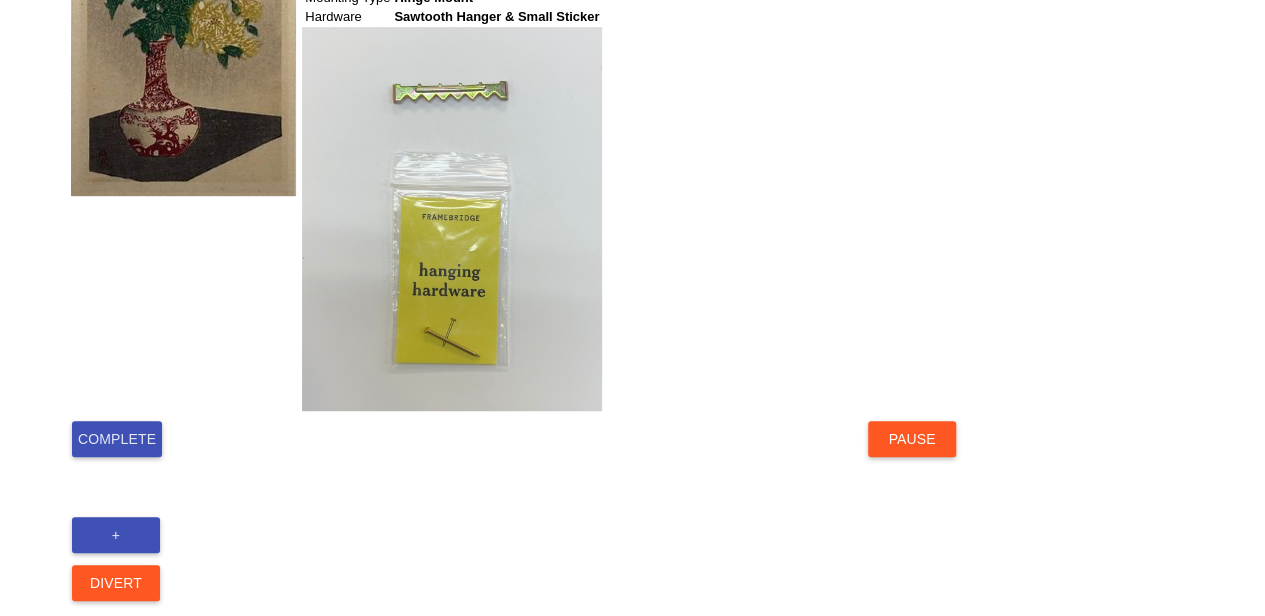 scroll, scrollTop: 538, scrollLeft: 4, axis: both 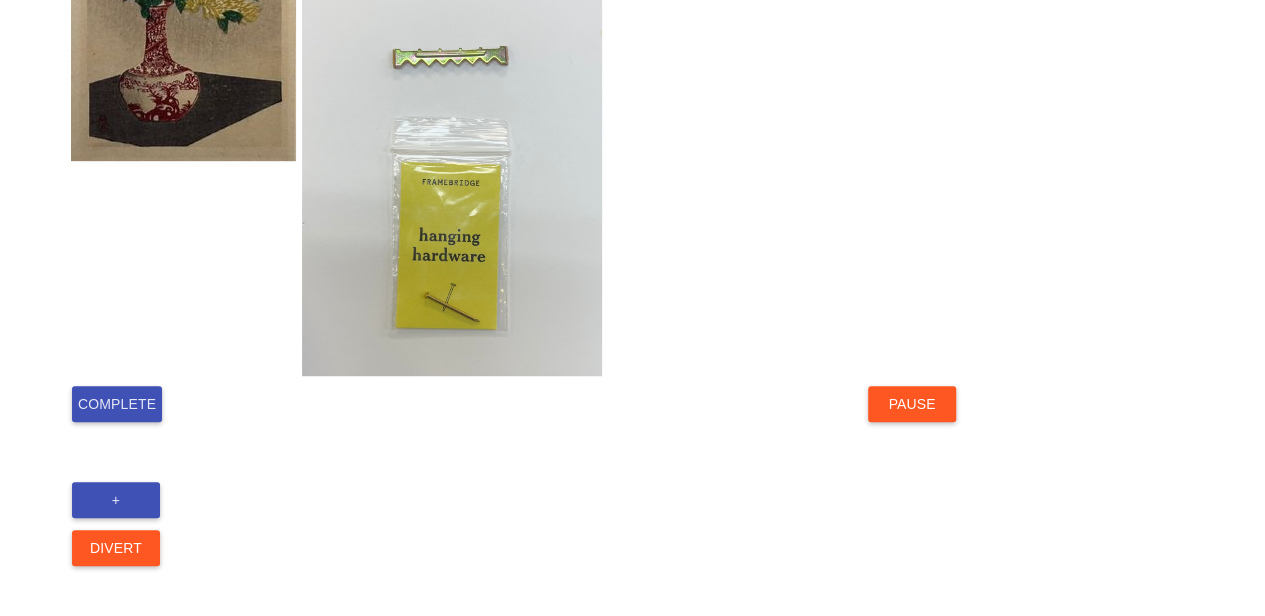 click on "Complete" at bounding box center (117, 404) 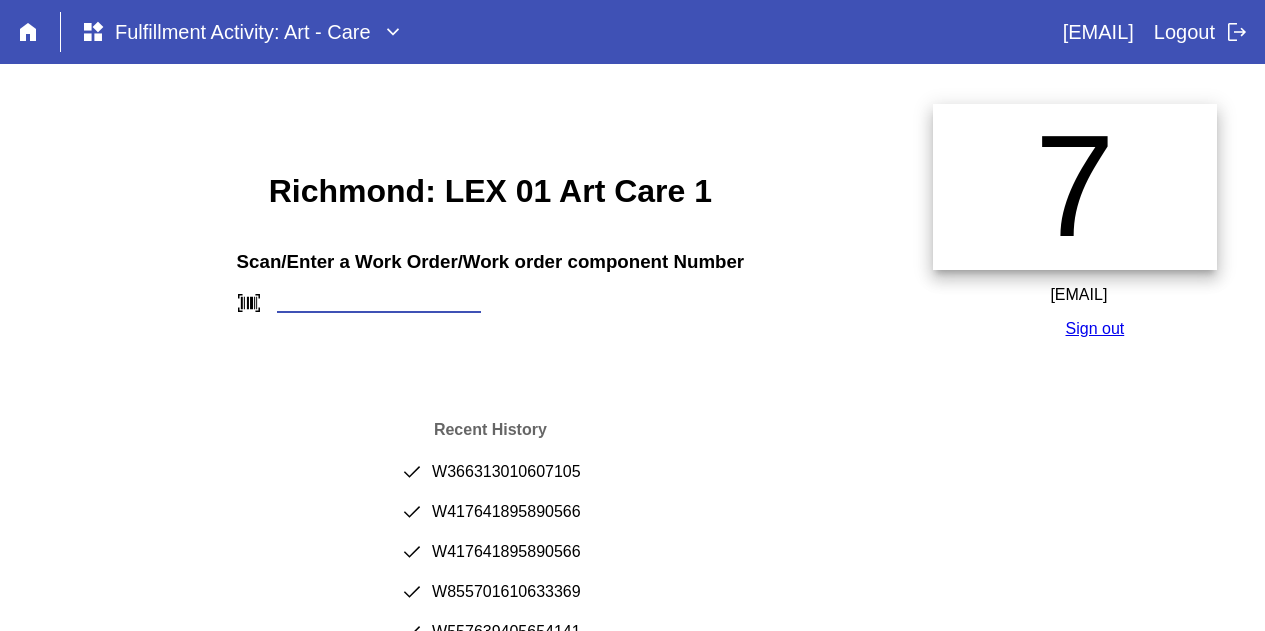 scroll, scrollTop: 0, scrollLeft: 0, axis: both 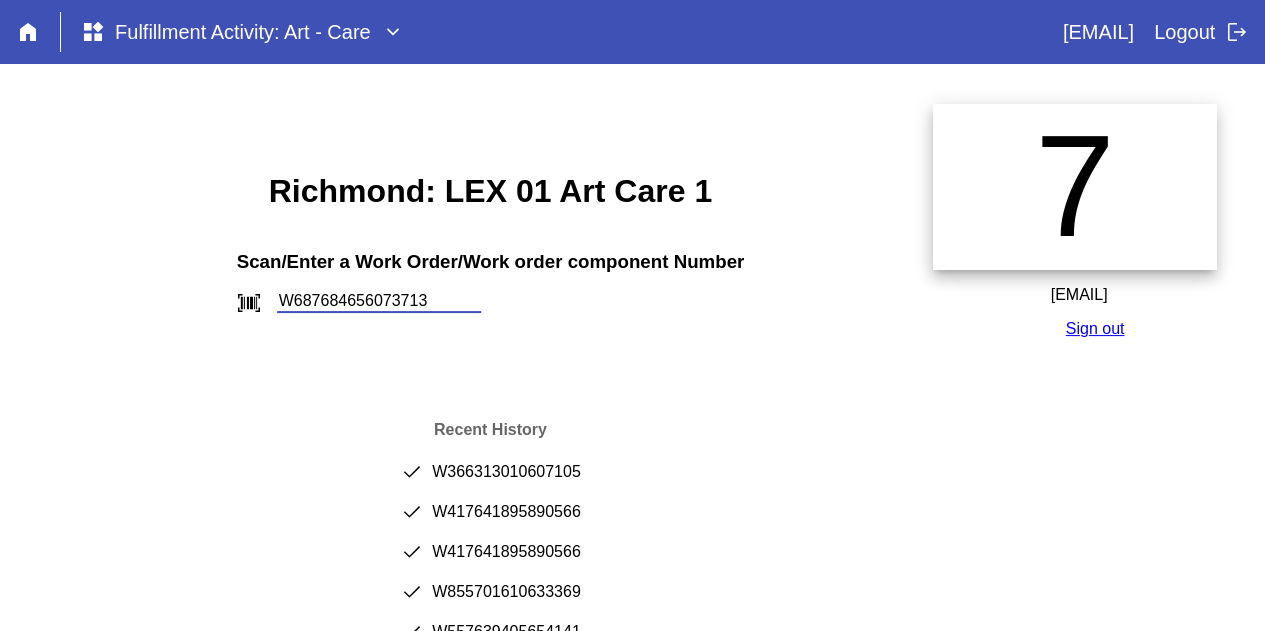 type on "W687684656073713" 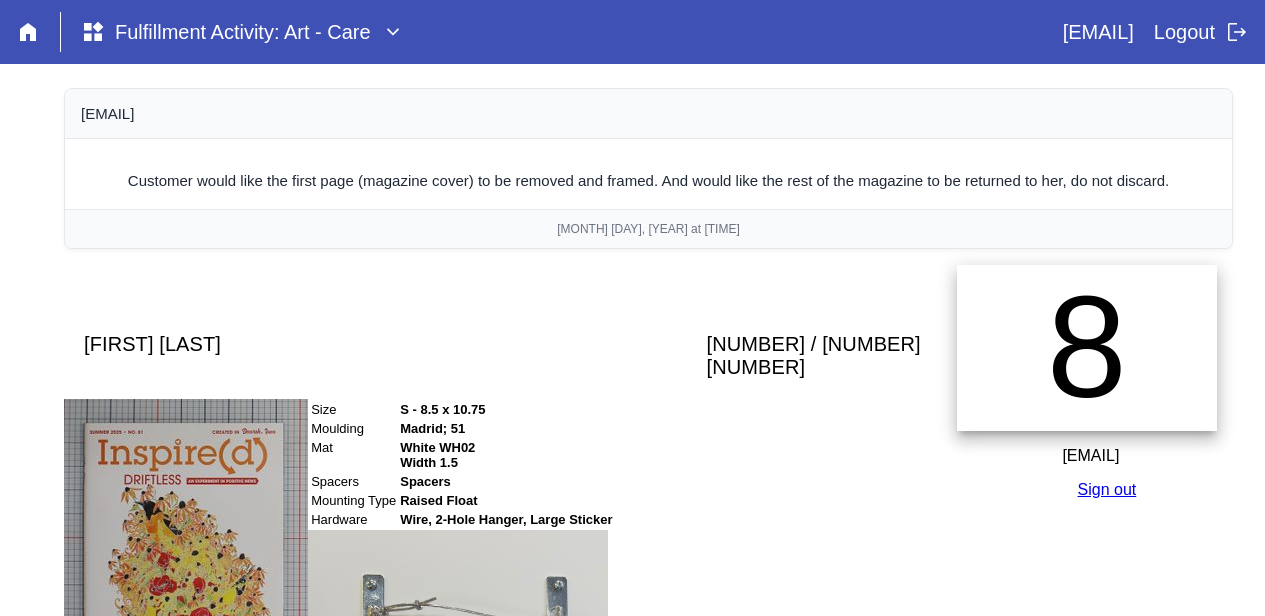 scroll, scrollTop: 538, scrollLeft: 4, axis: both 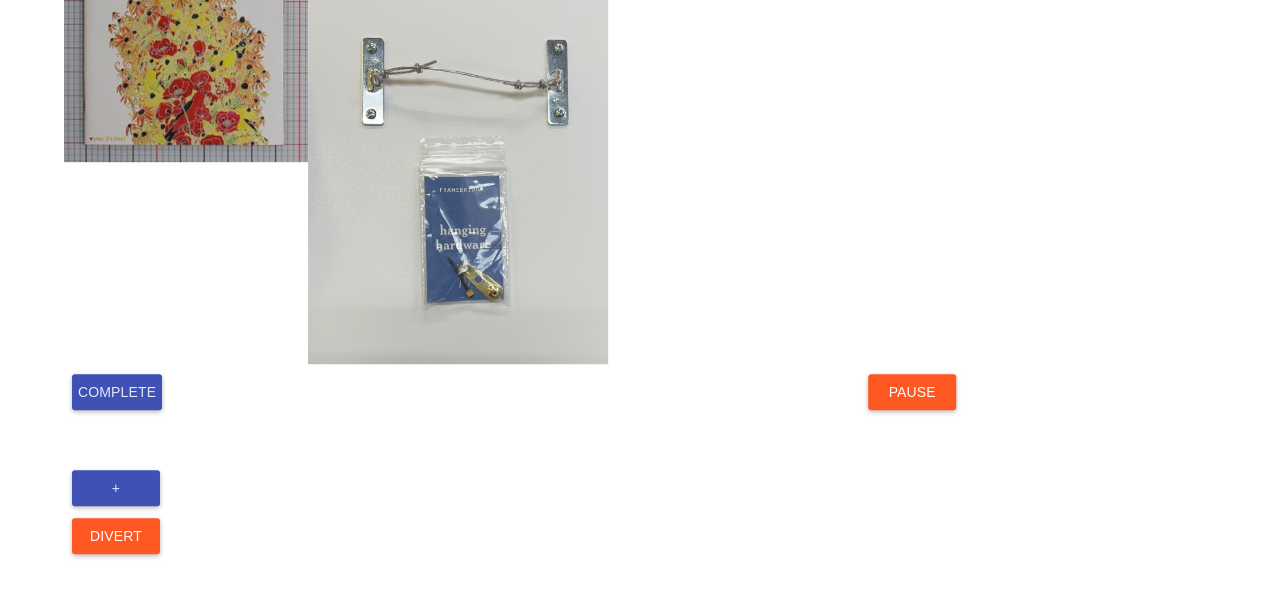 click on "Complete" at bounding box center (117, 392) 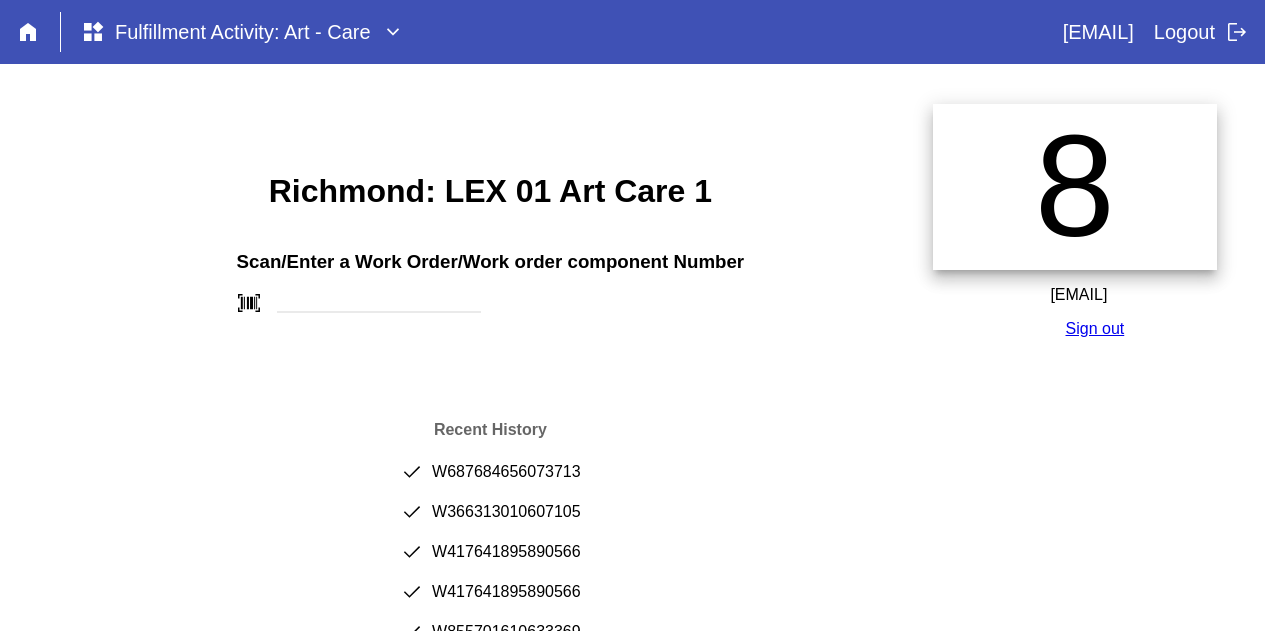 scroll, scrollTop: 0, scrollLeft: 0, axis: both 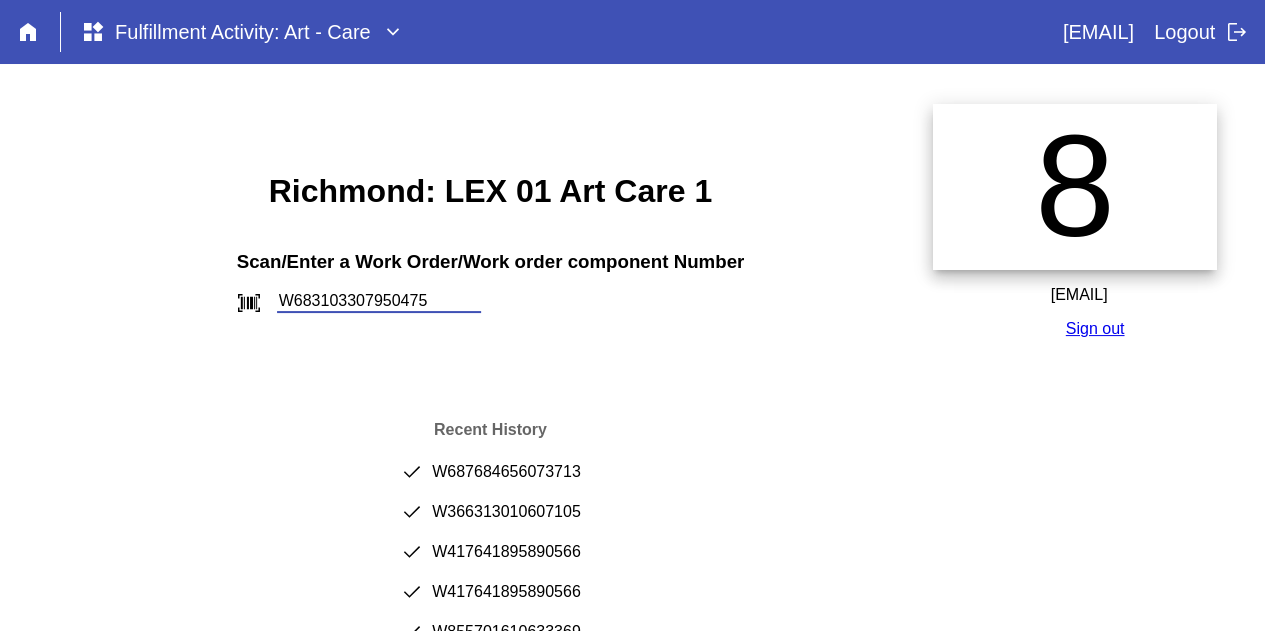 type on "W683103307950475" 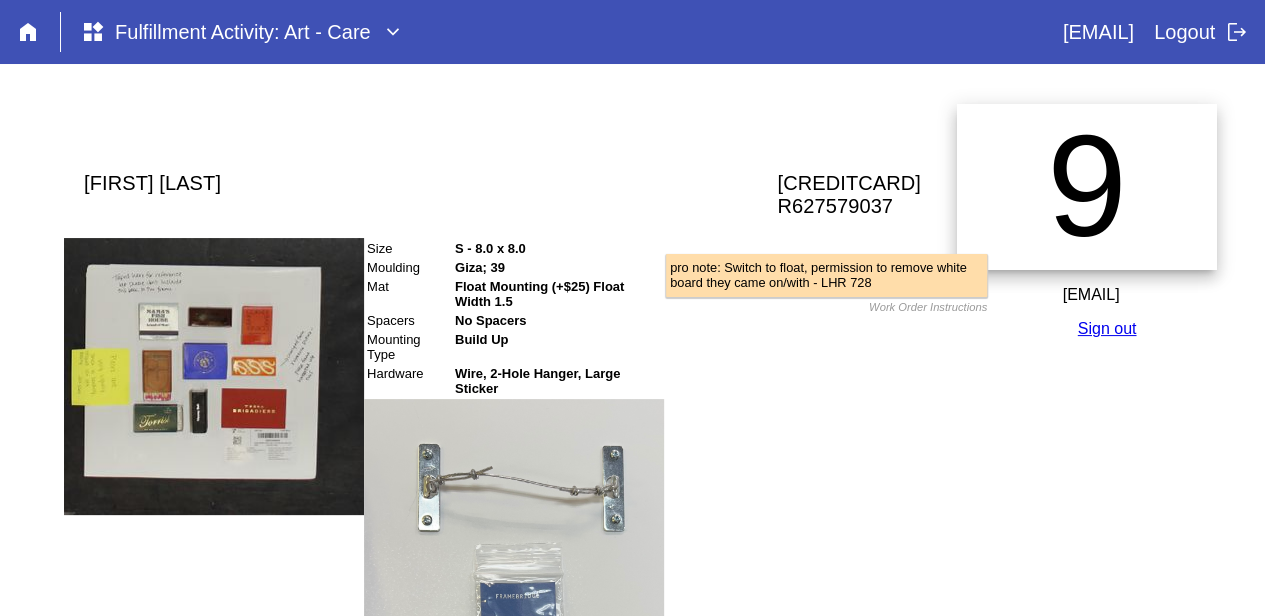 scroll, scrollTop: 408, scrollLeft: 0, axis: vertical 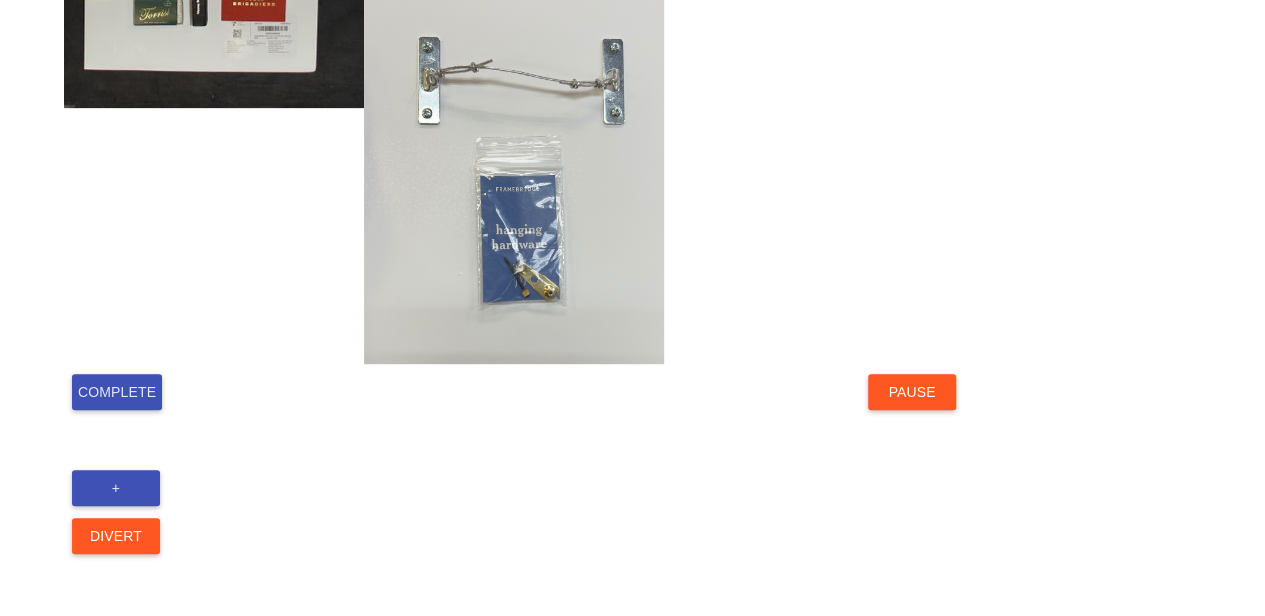 click on "Complete" at bounding box center (117, 392) 